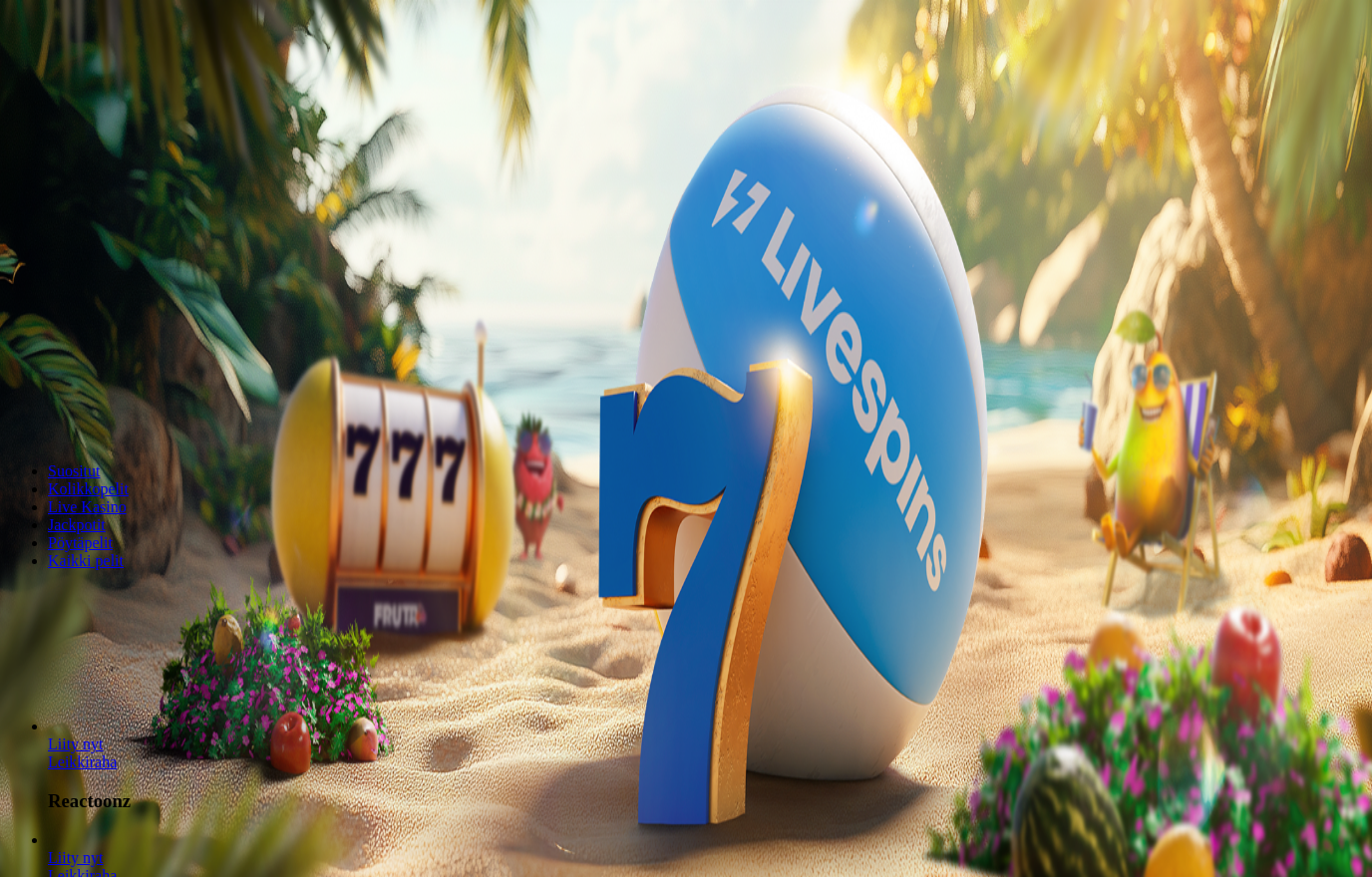 scroll, scrollTop: 0, scrollLeft: 0, axis: both 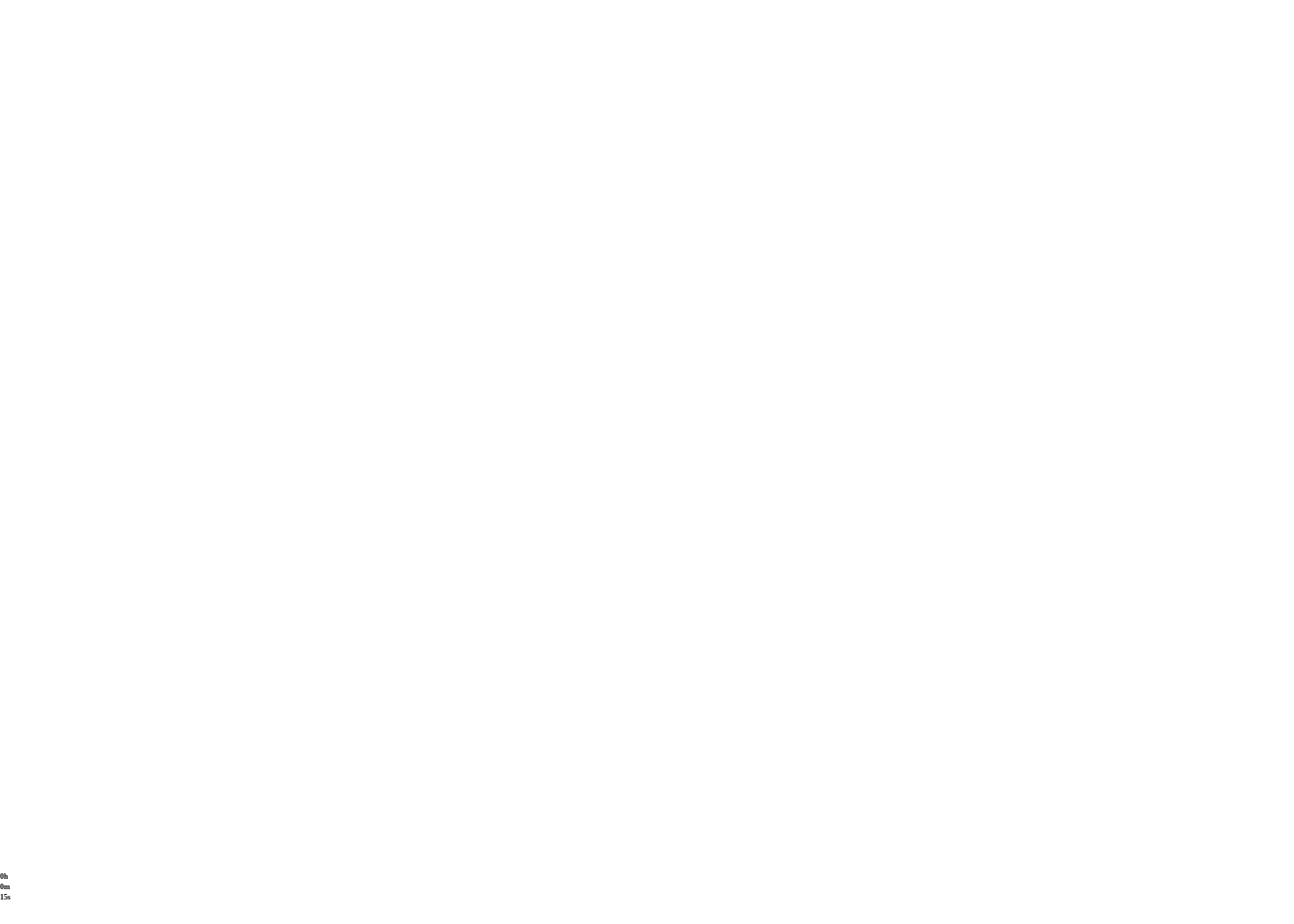 click at bounding box center (45, 16920) 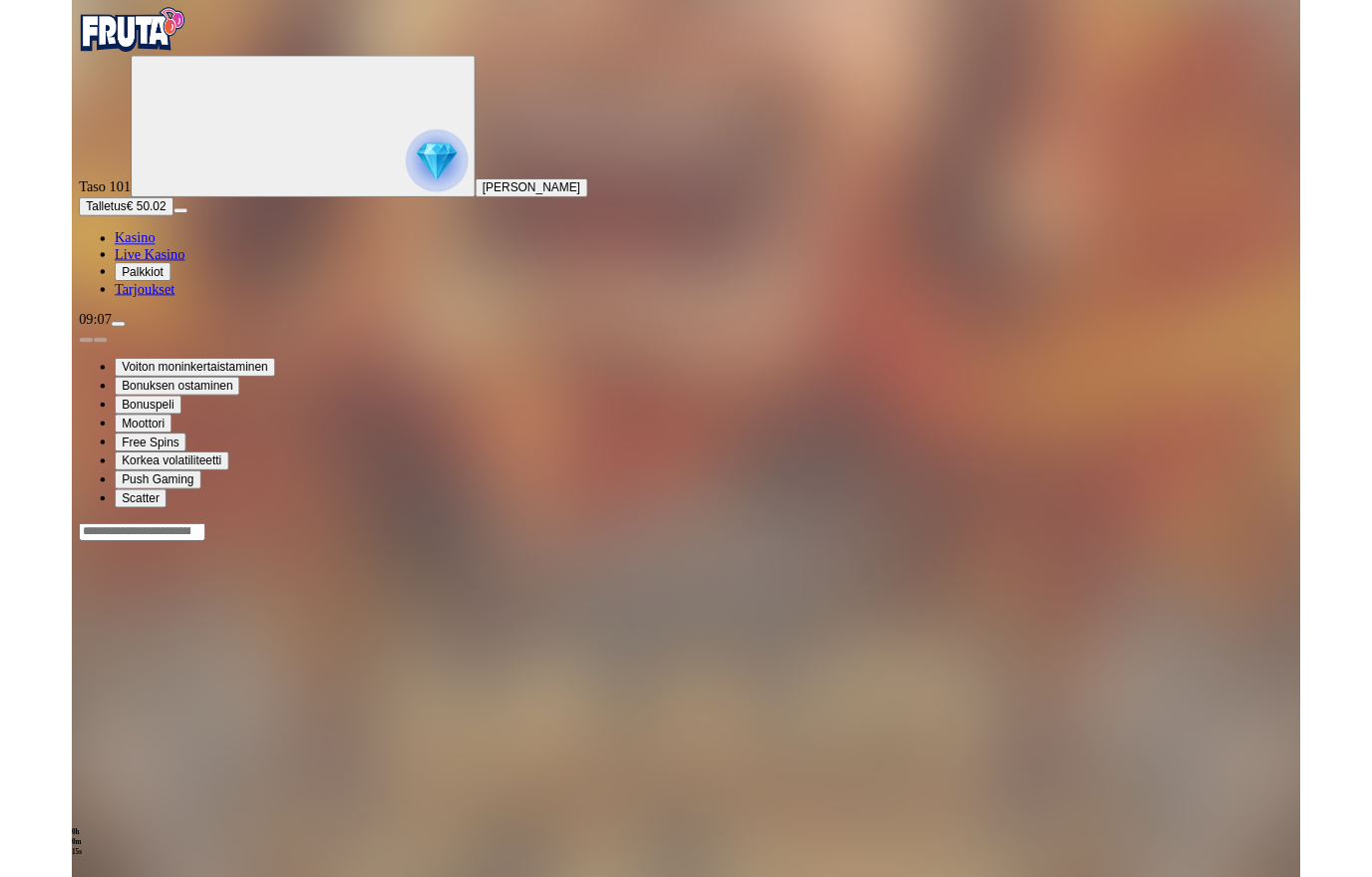 scroll, scrollTop: 0, scrollLeft: 0, axis: both 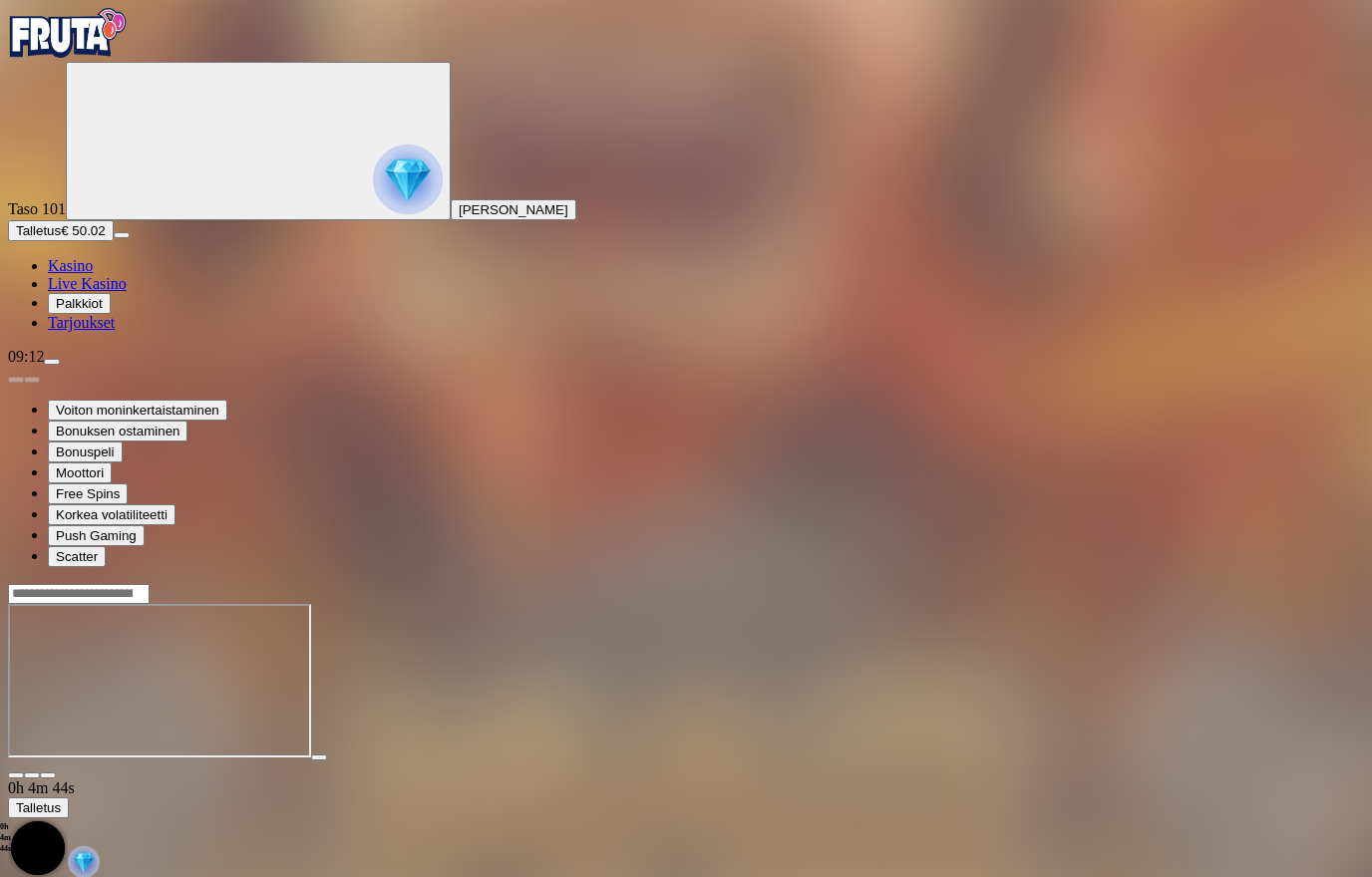 click at bounding box center (16, 775) 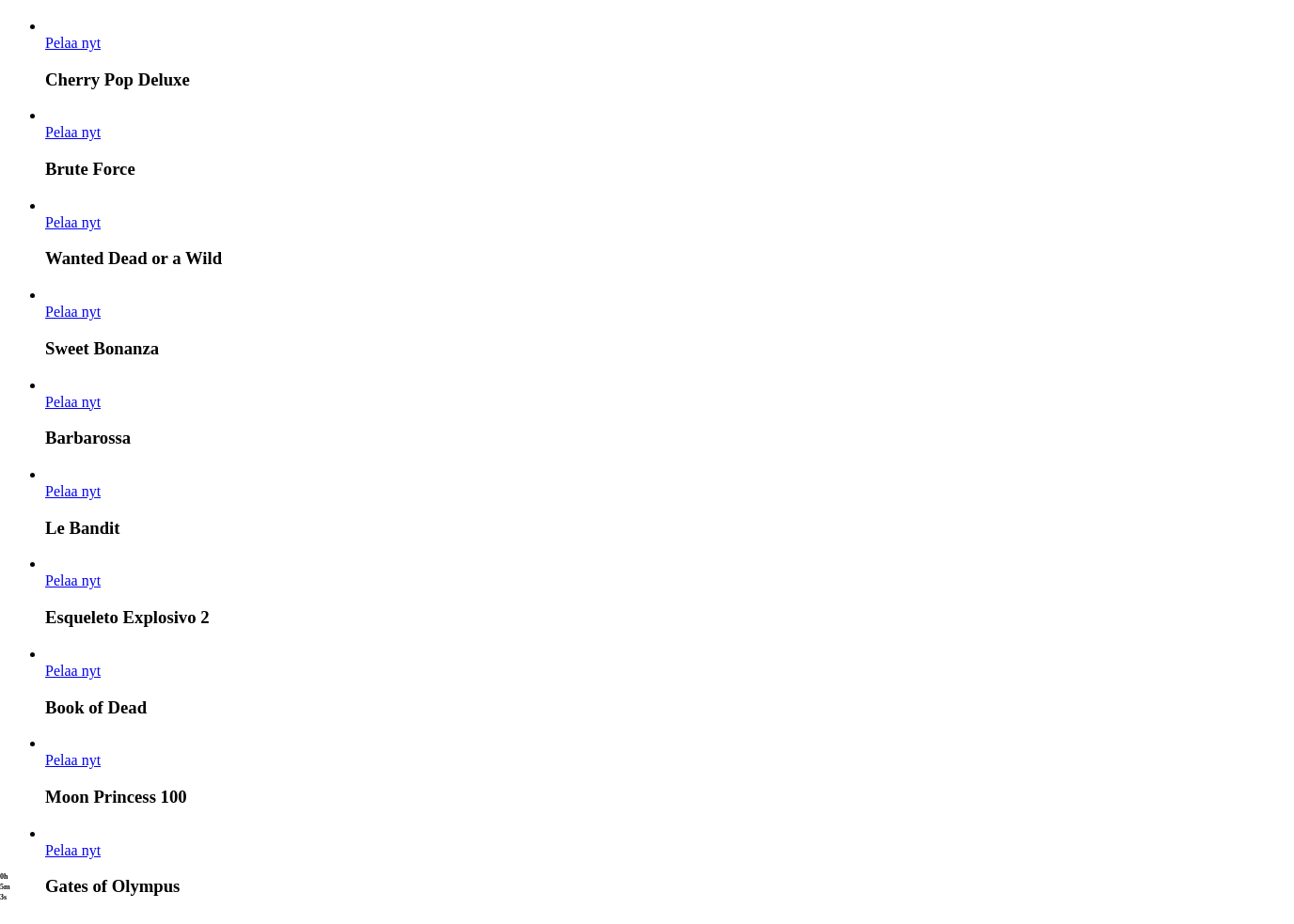 scroll, scrollTop: 2215, scrollLeft: 0, axis: vertical 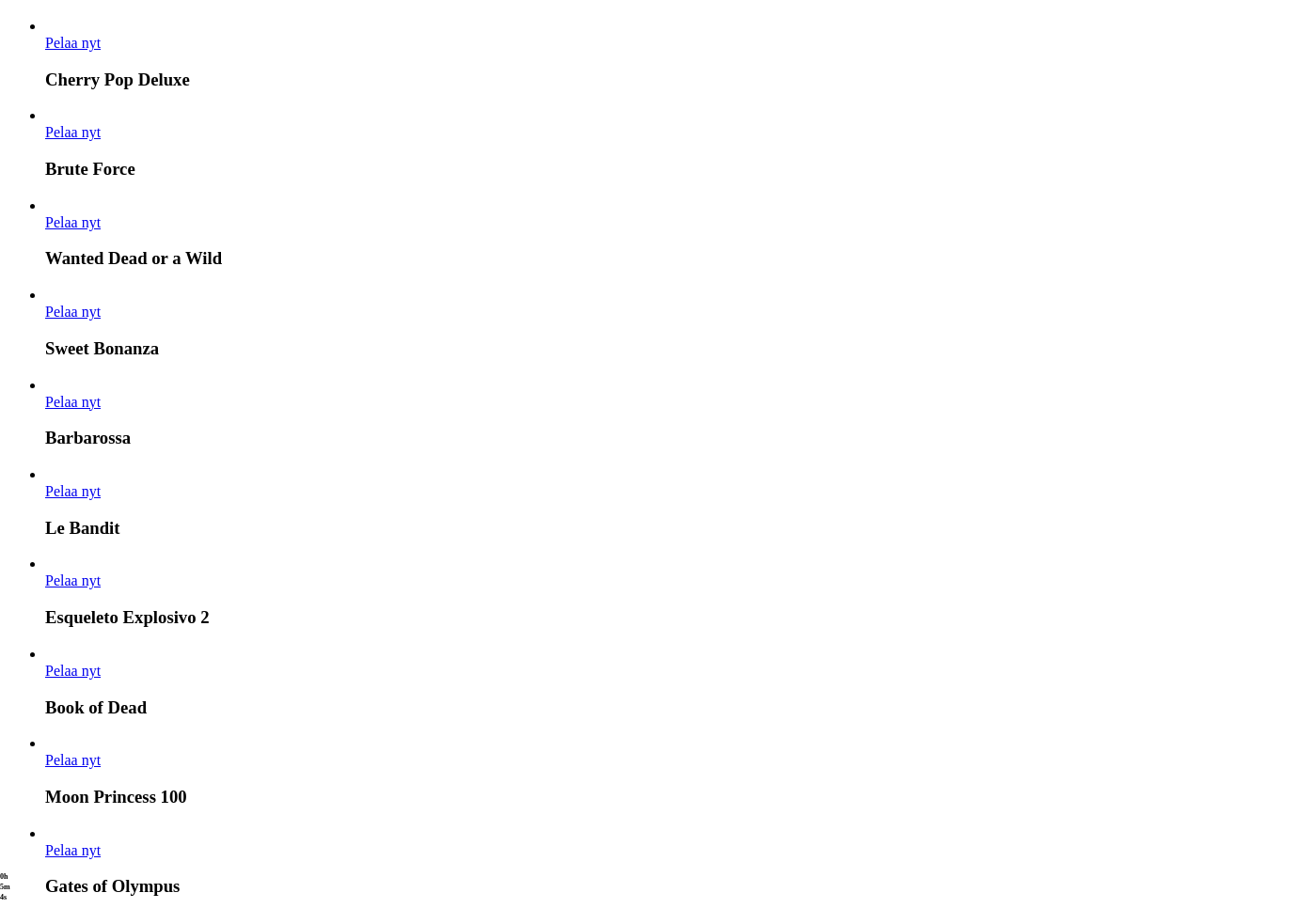 click on "Pelaa nyt" at bounding box center [-721, 17439] 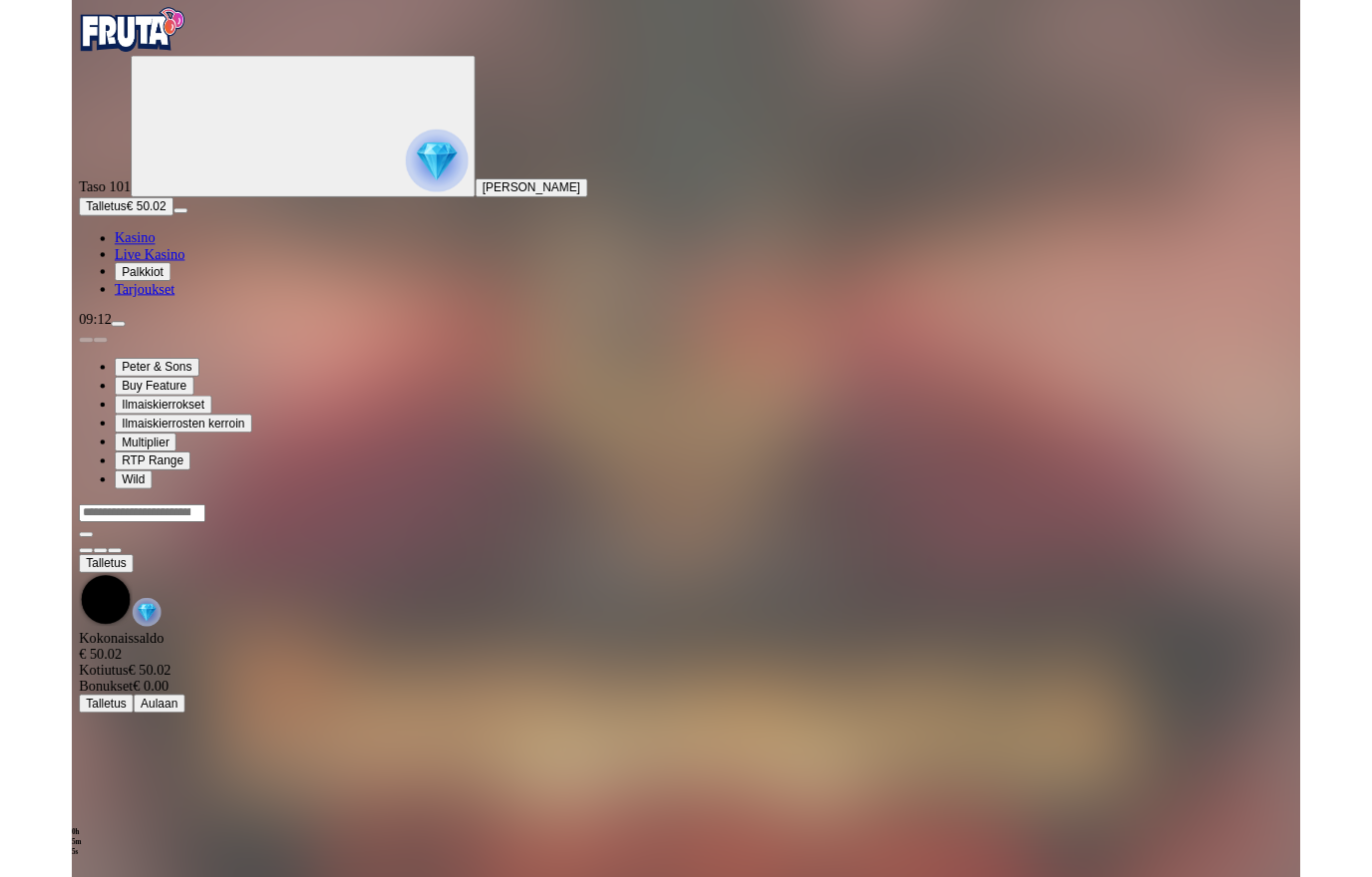 scroll, scrollTop: 0, scrollLeft: 0, axis: both 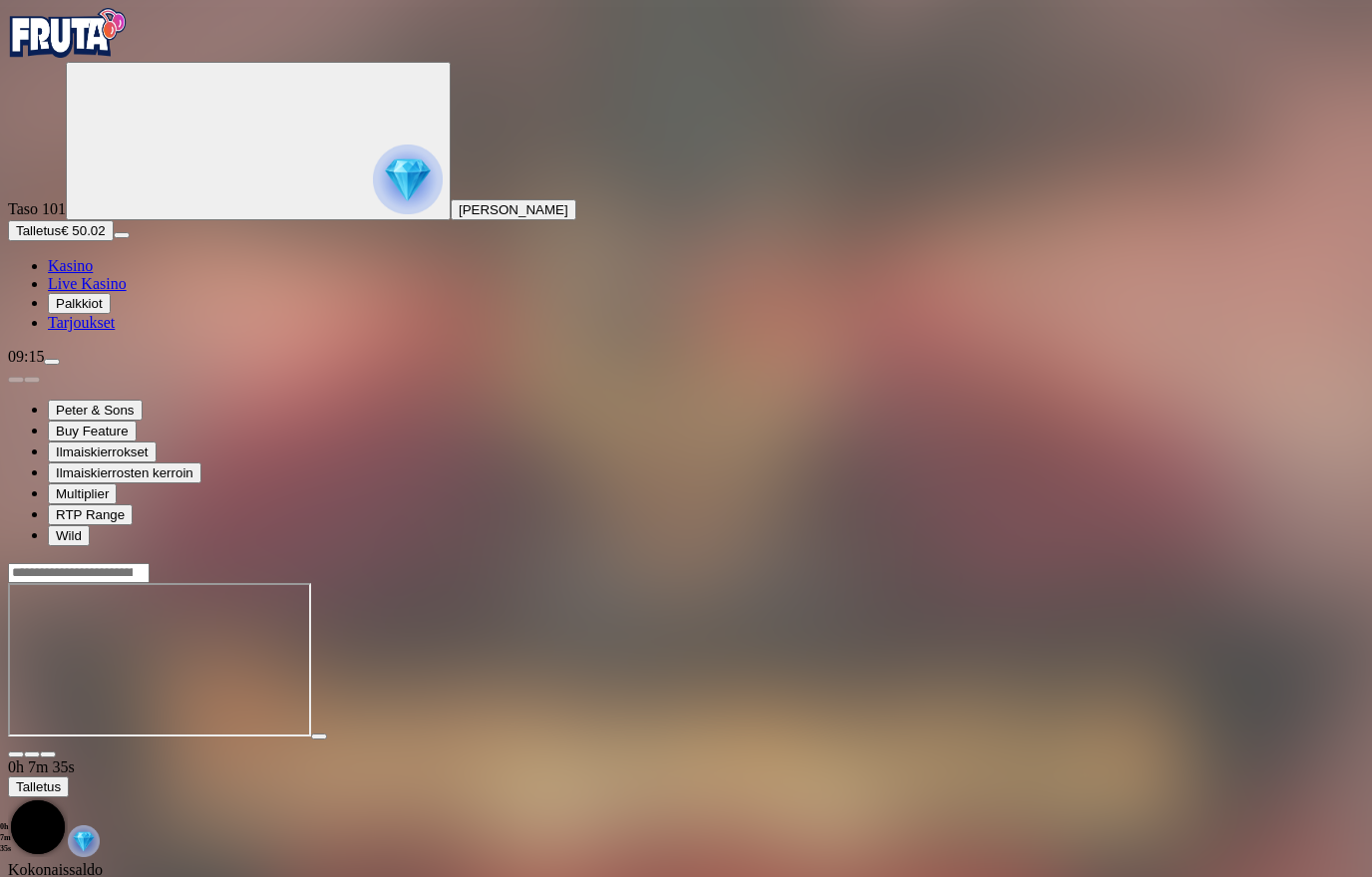click at bounding box center [16, 754] 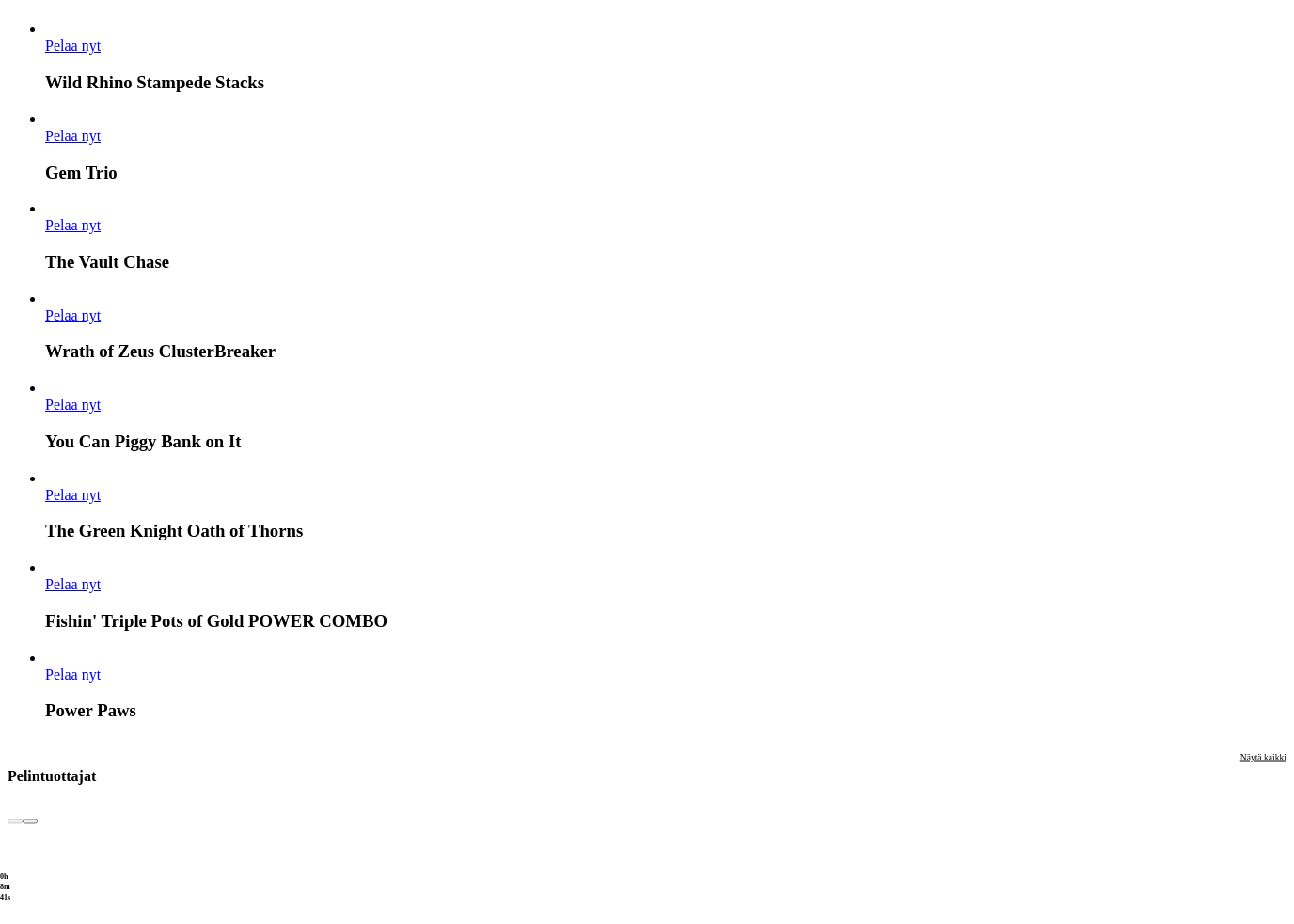 scroll, scrollTop: 3478, scrollLeft: 0, axis: vertical 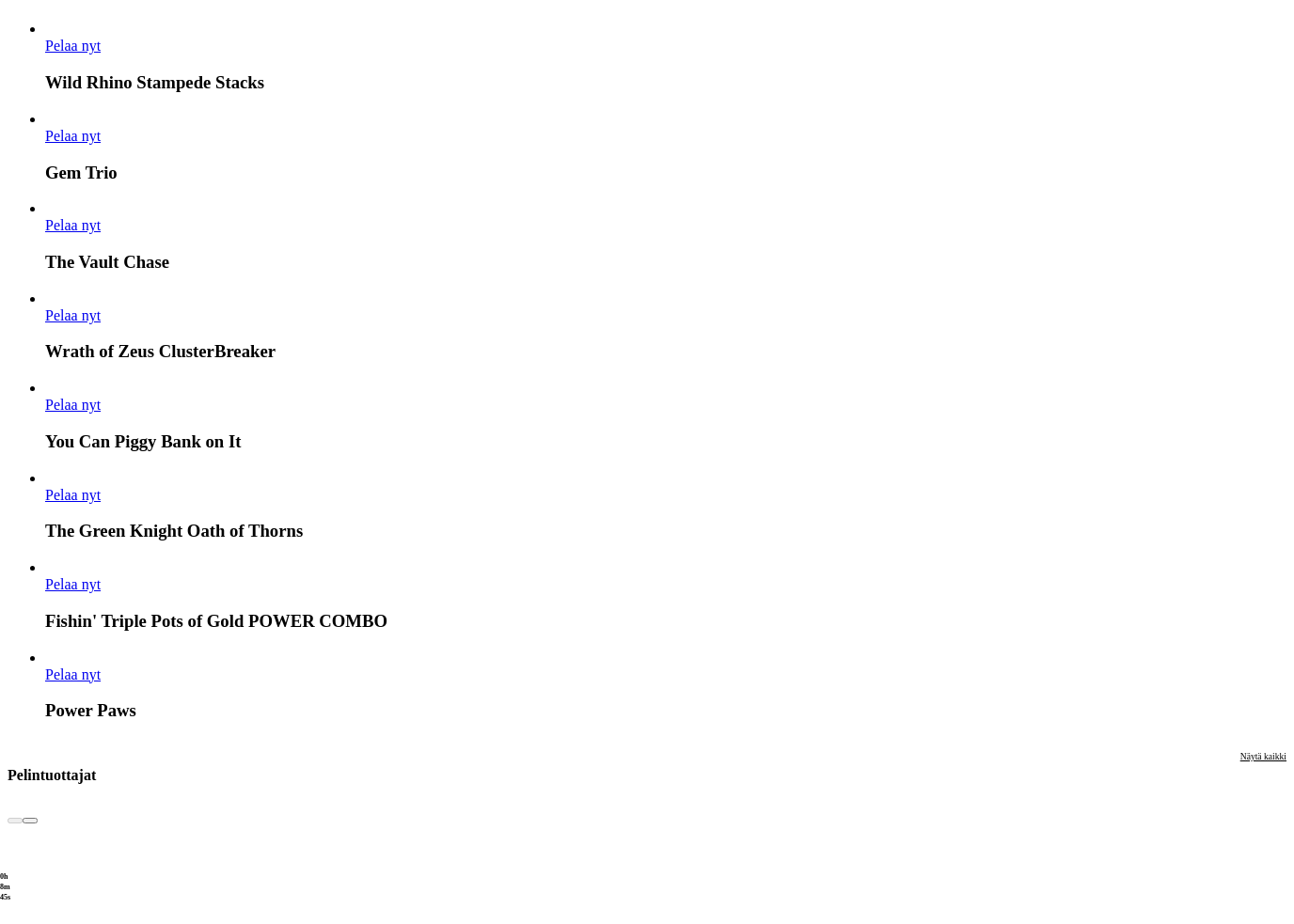 click at bounding box center [45, 23973] 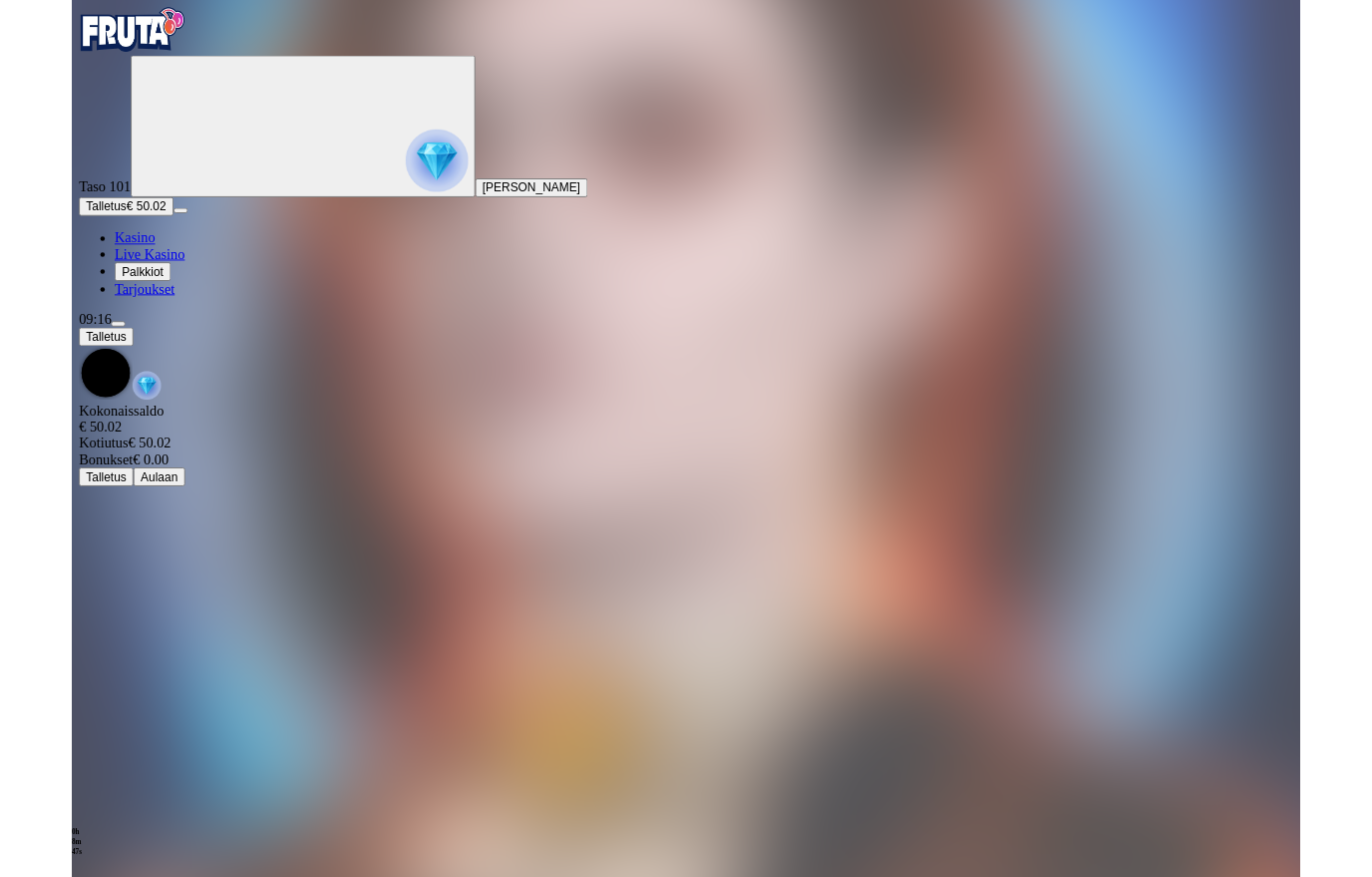 scroll, scrollTop: 0, scrollLeft: 0, axis: both 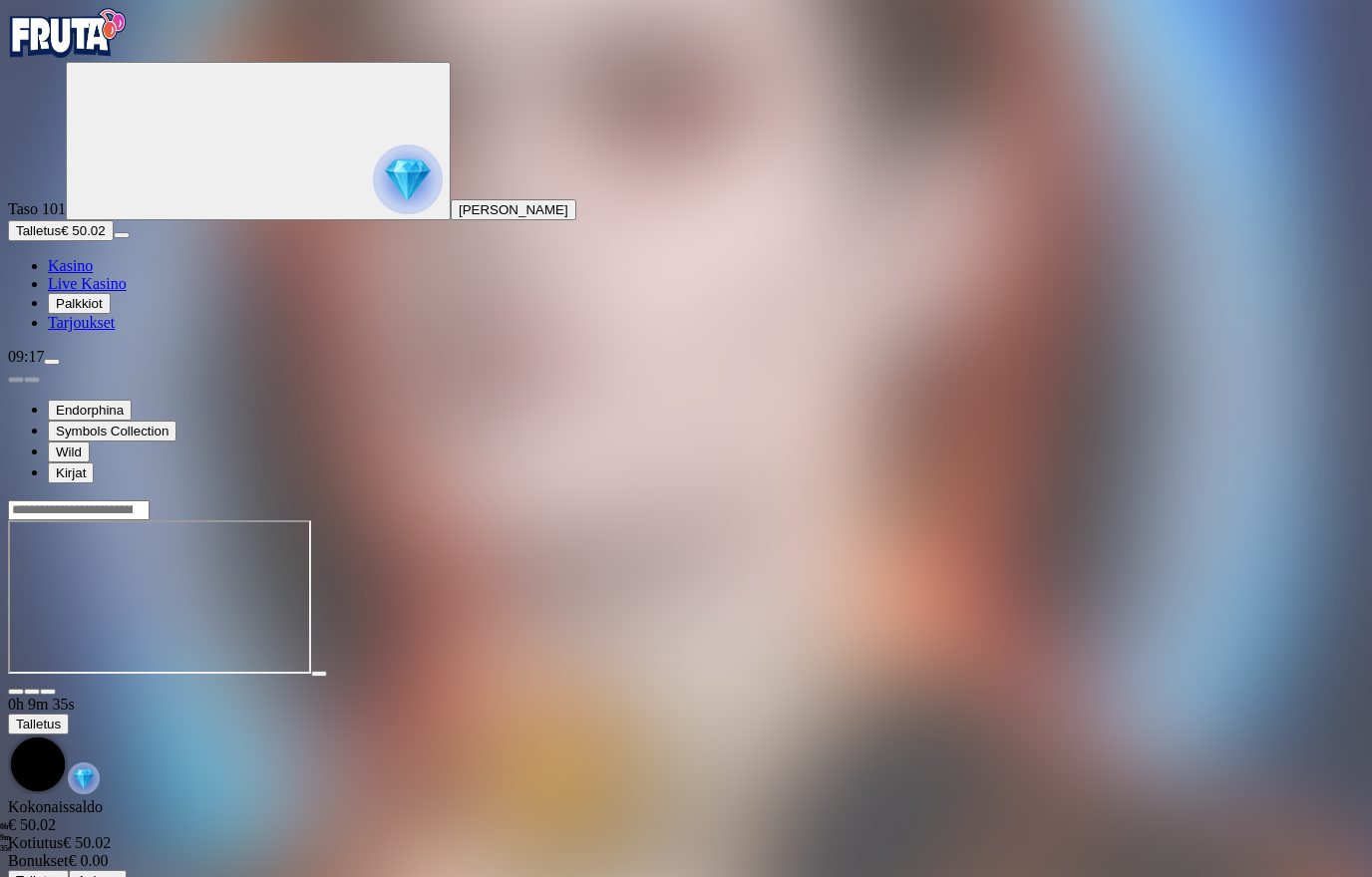 click at bounding box center (16, 692) 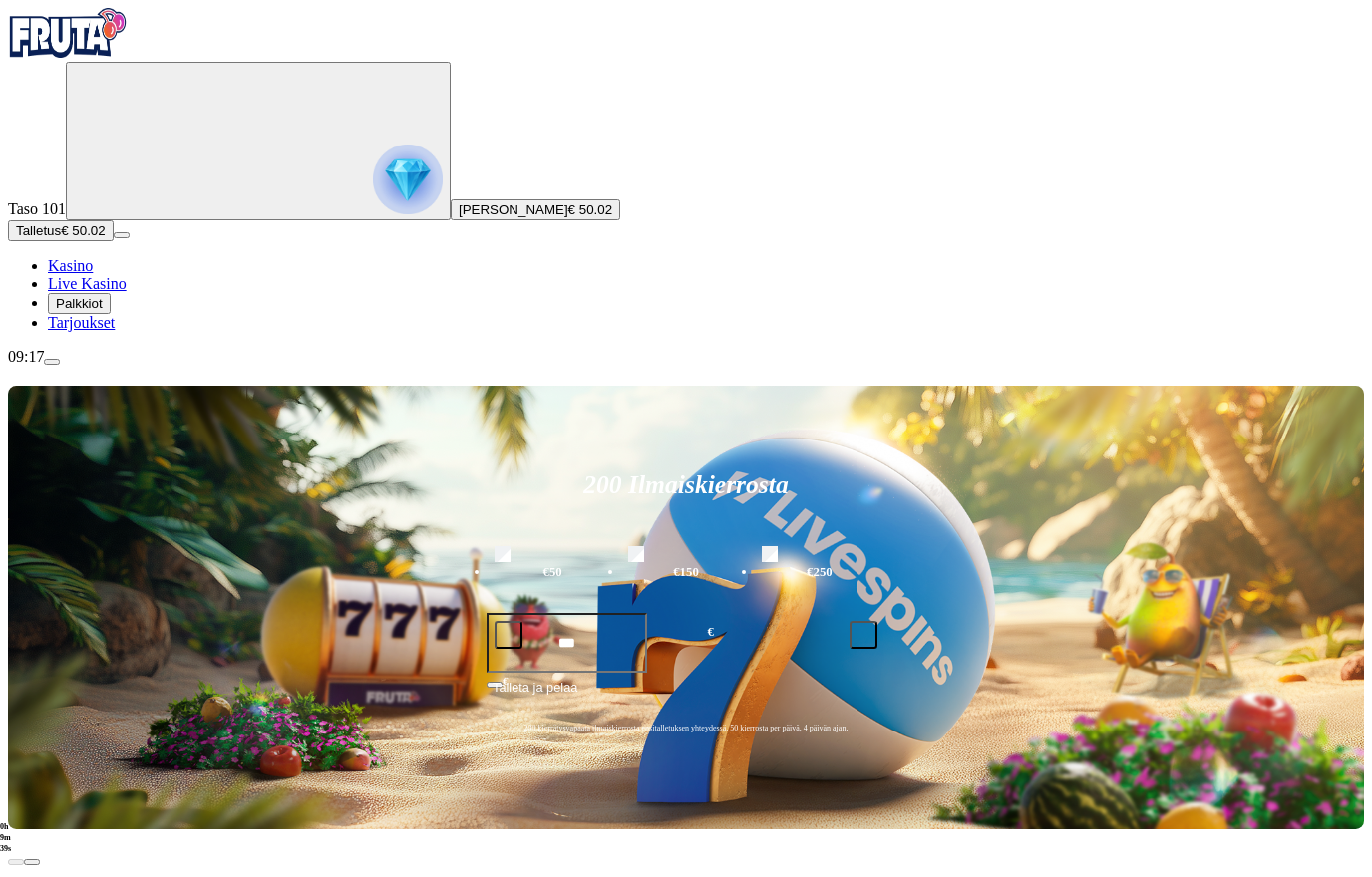 click at bounding box center (509, 635) 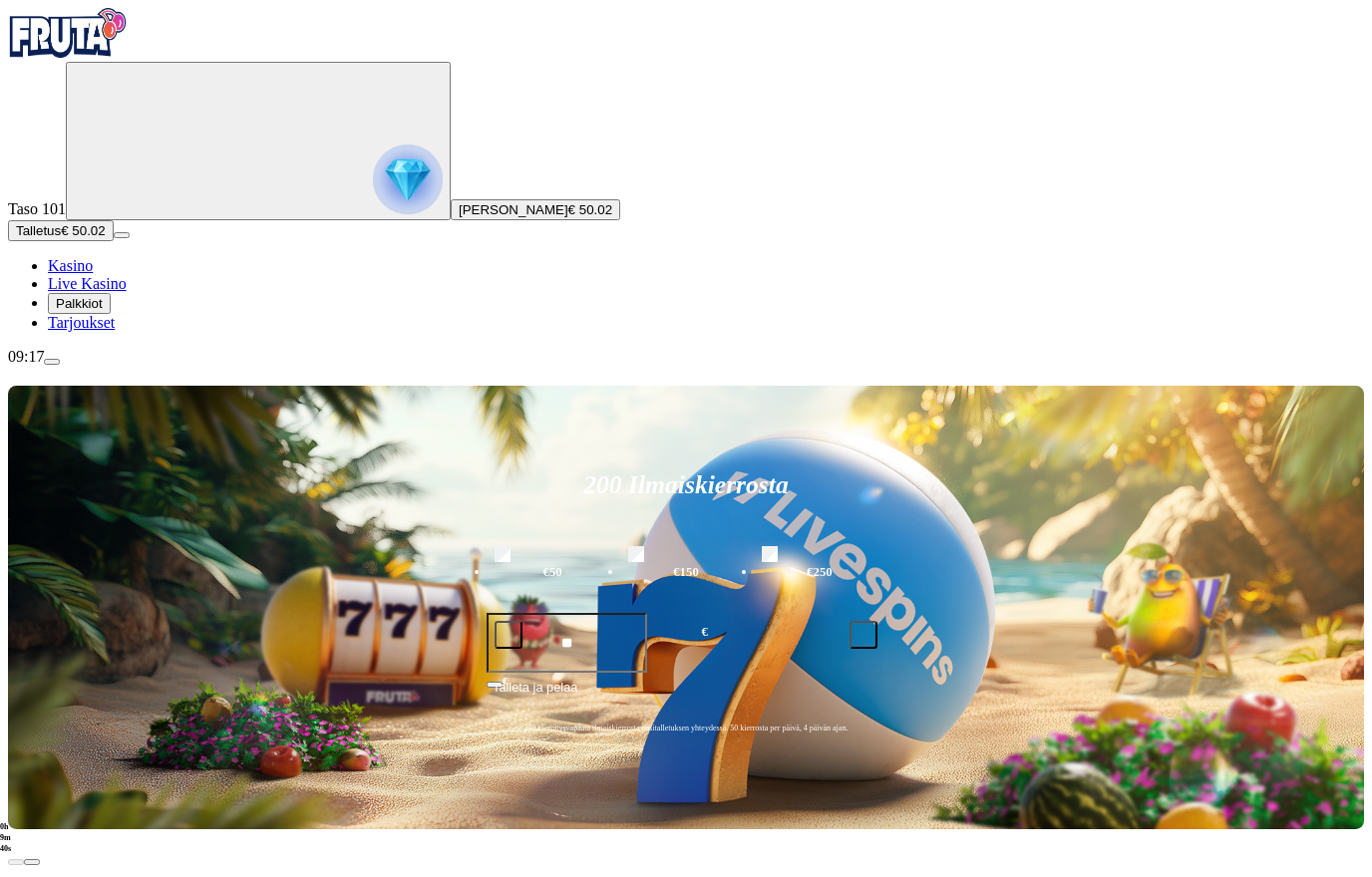 click at bounding box center [509, 635] 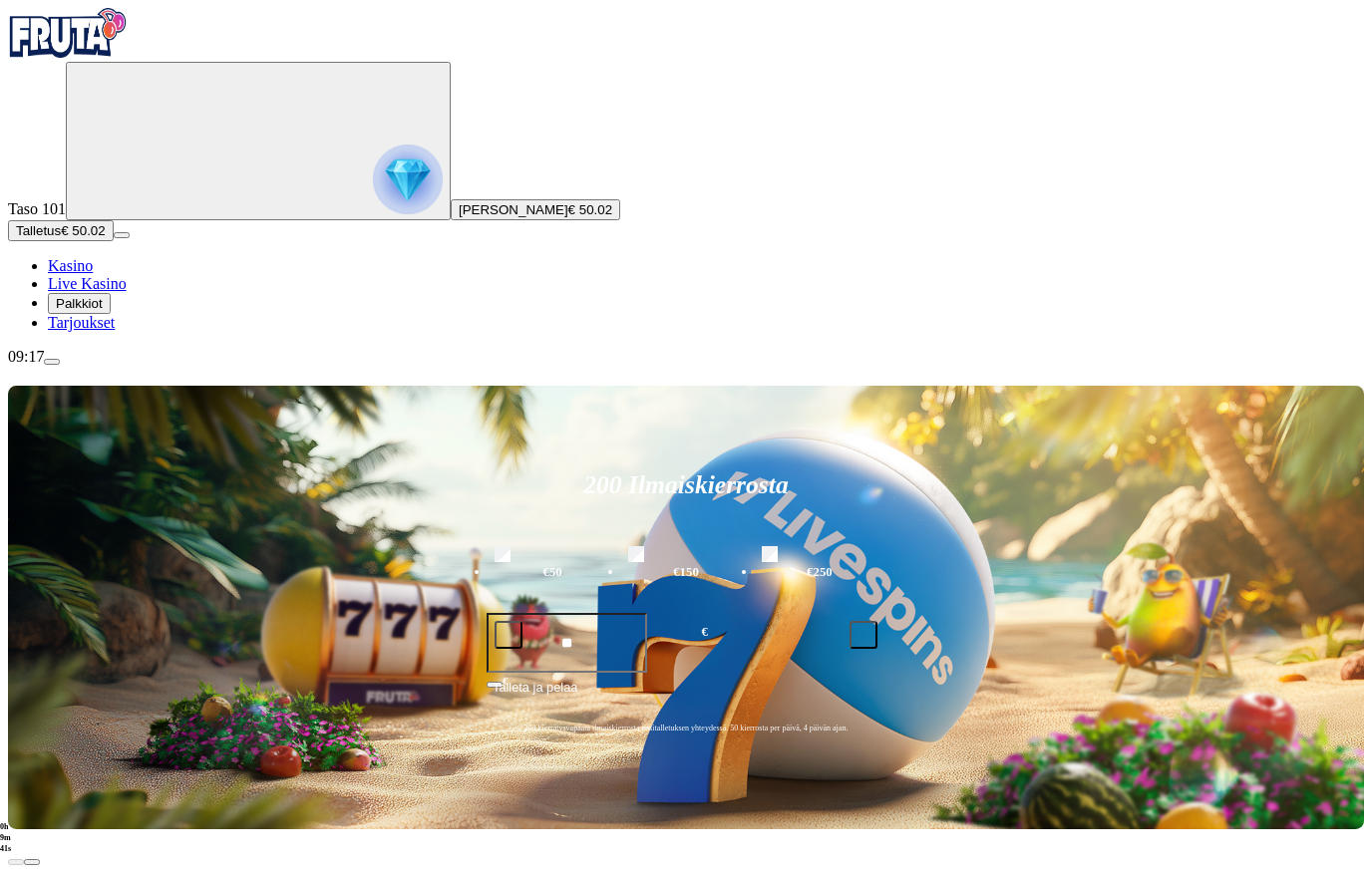 click at bounding box center (509, 635) 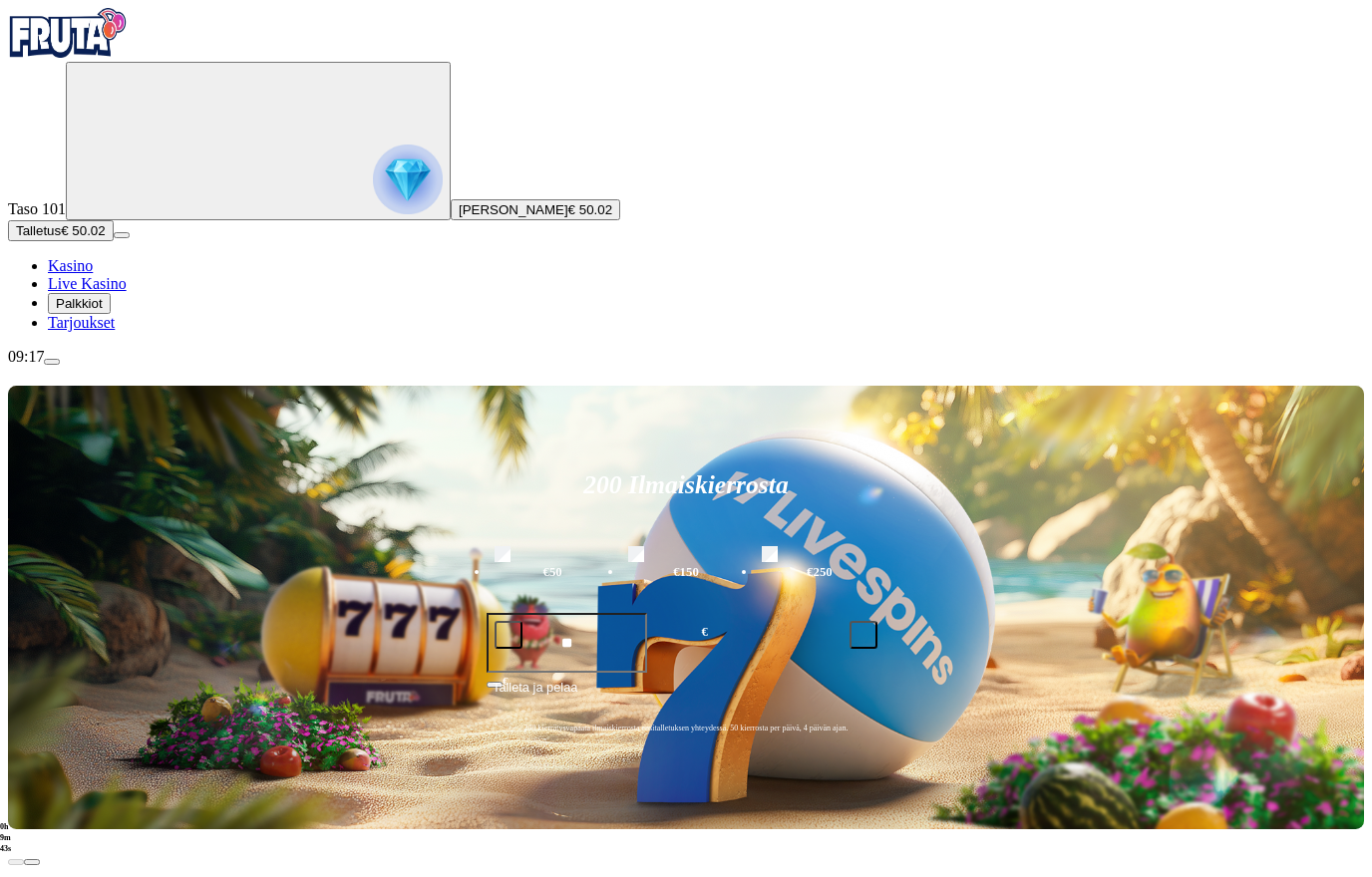 click on "Talleta ja pelaa" at bounding box center (686, 696) 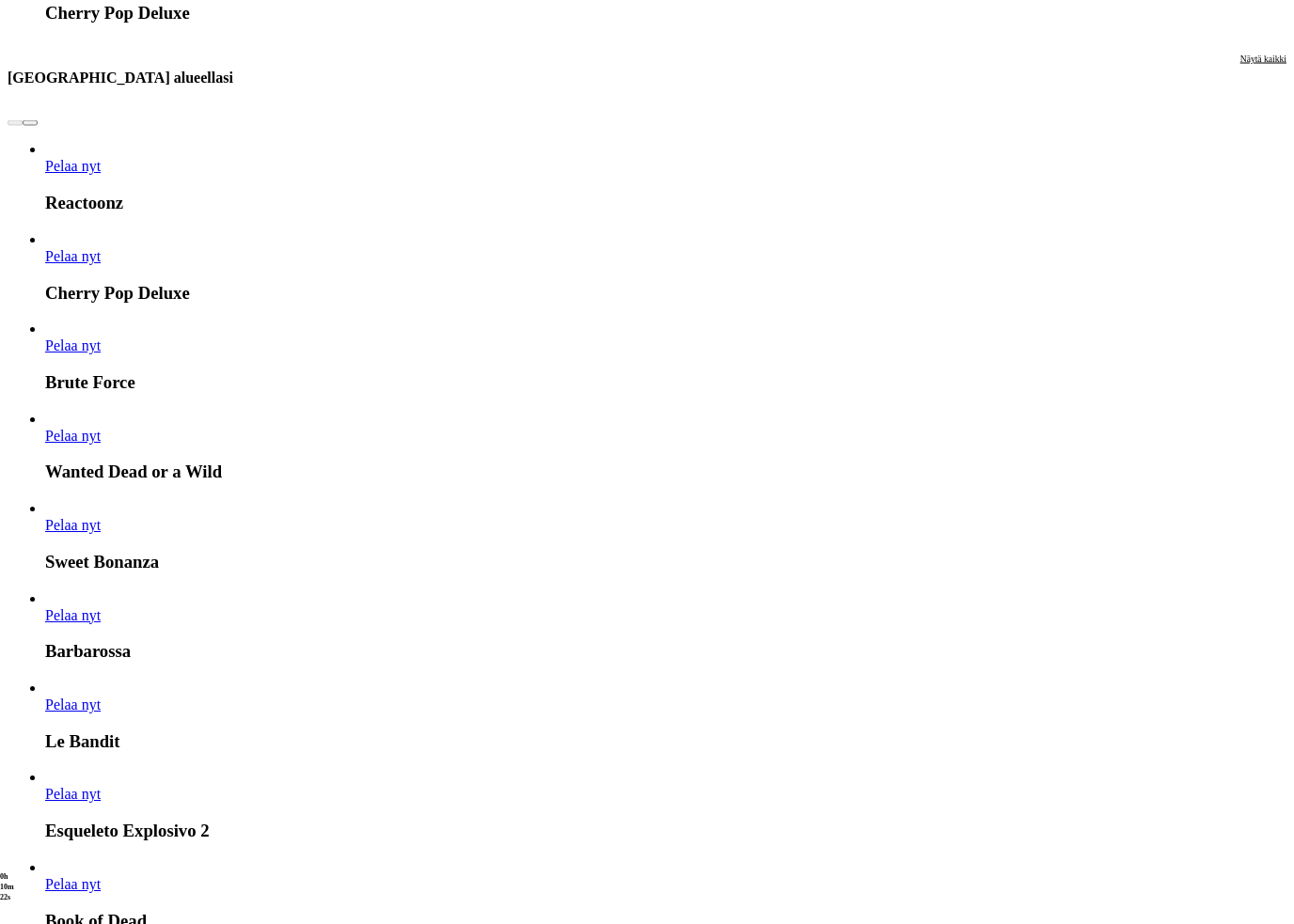 scroll, scrollTop: 2085, scrollLeft: 0, axis: vertical 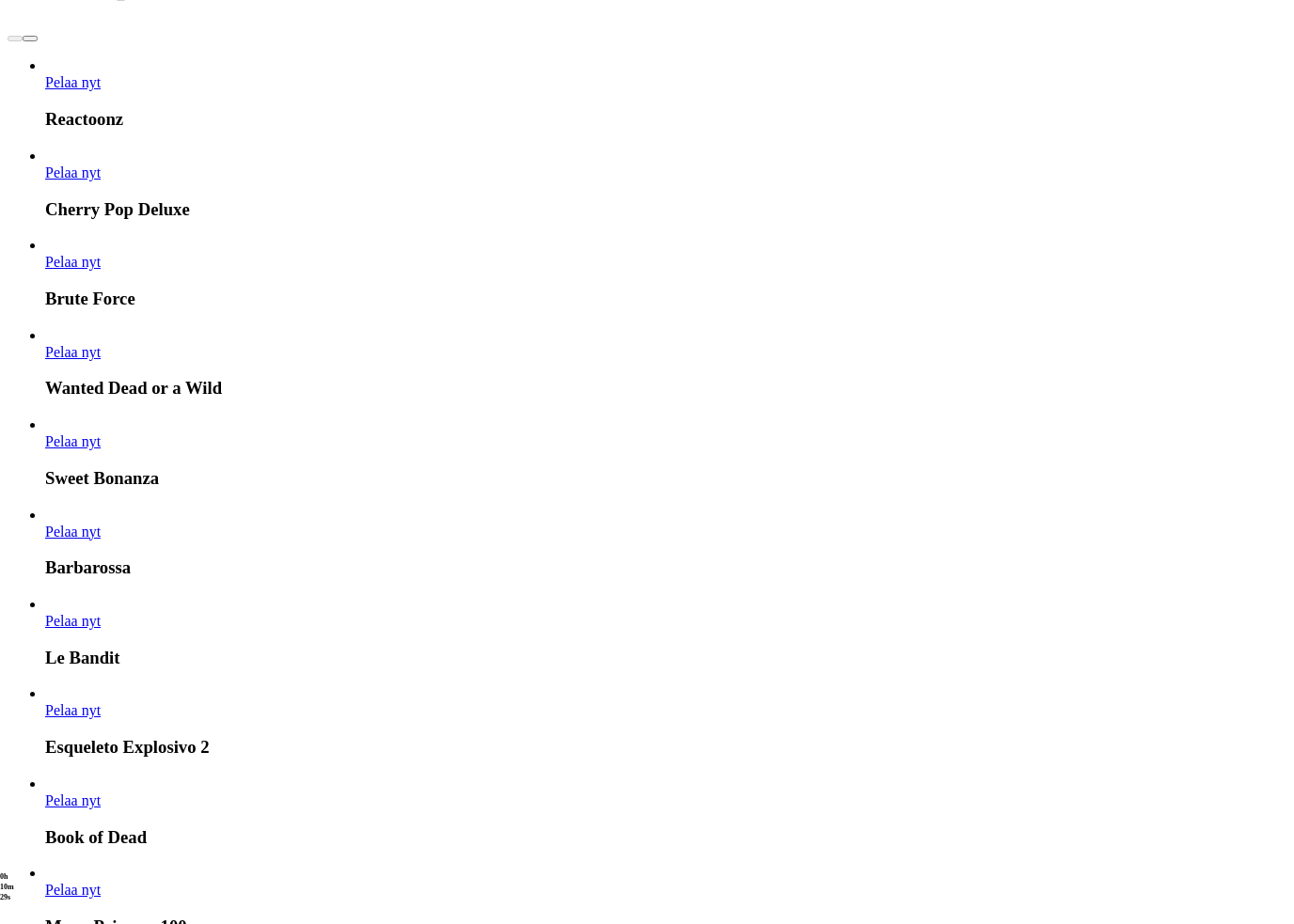 click on "Näytä kaikki" at bounding box center [1263, 15857] 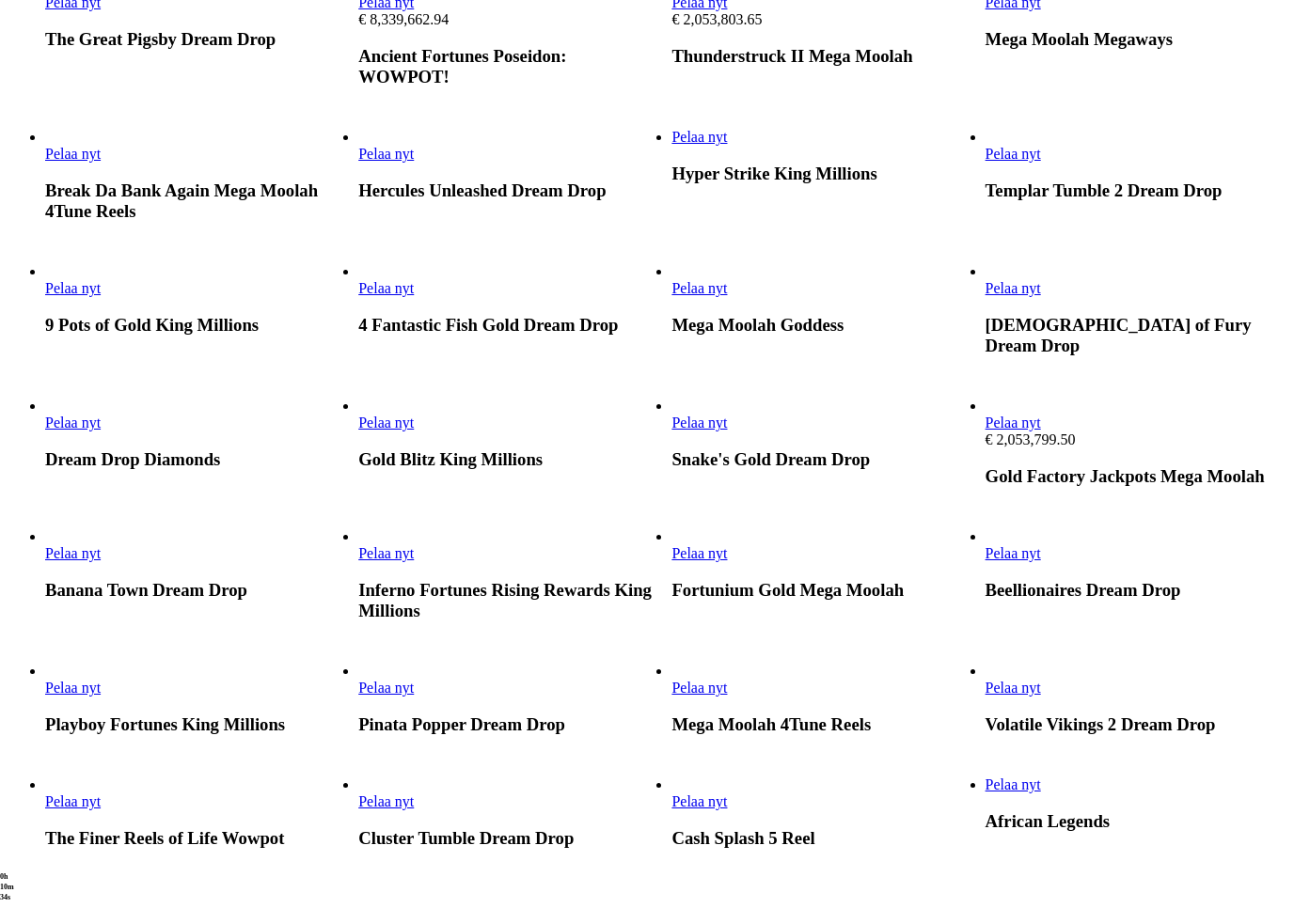 scroll, scrollTop: 1257, scrollLeft: 0, axis: vertical 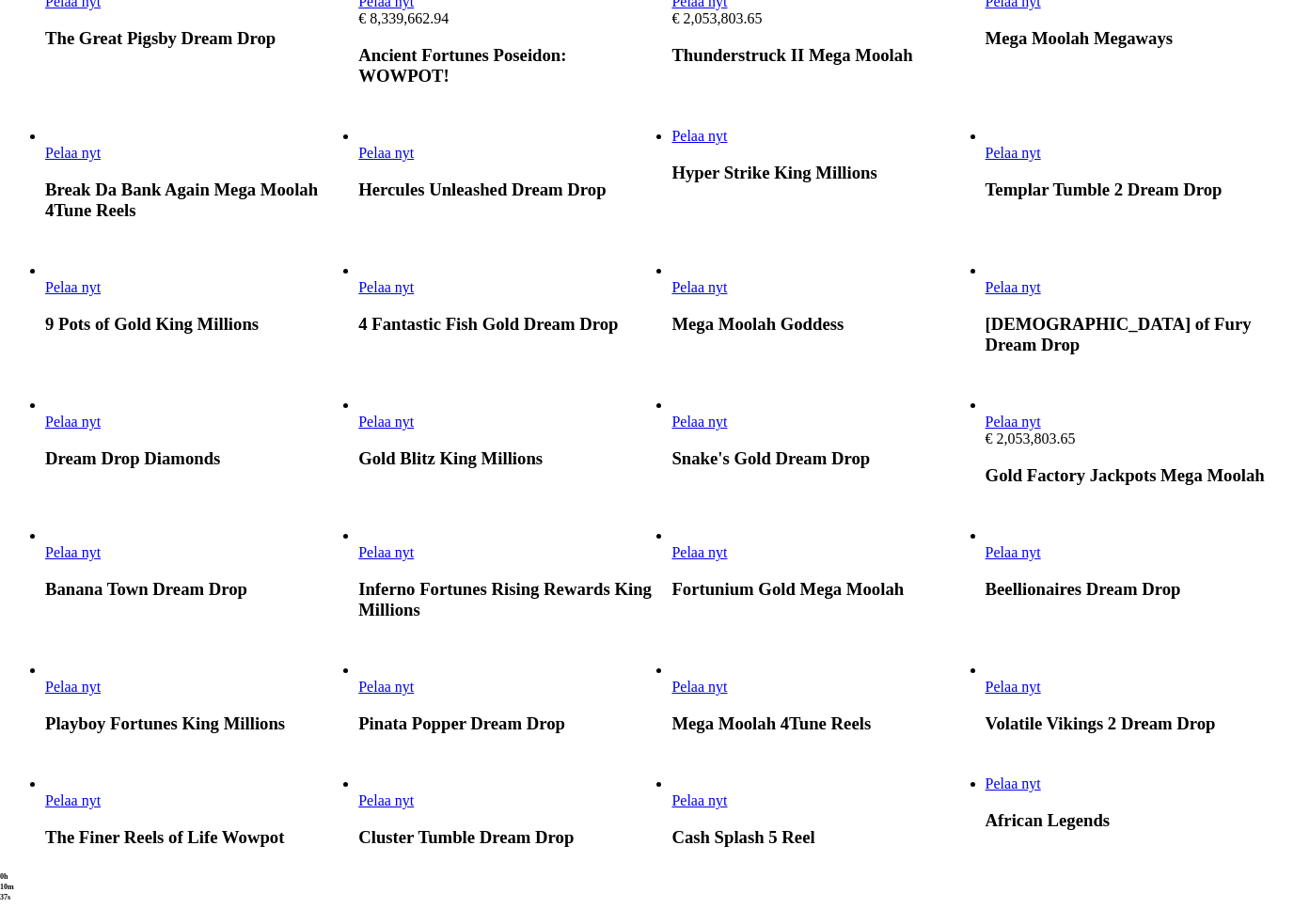 click on "Pelaa nyt" at bounding box center (1013, -264) 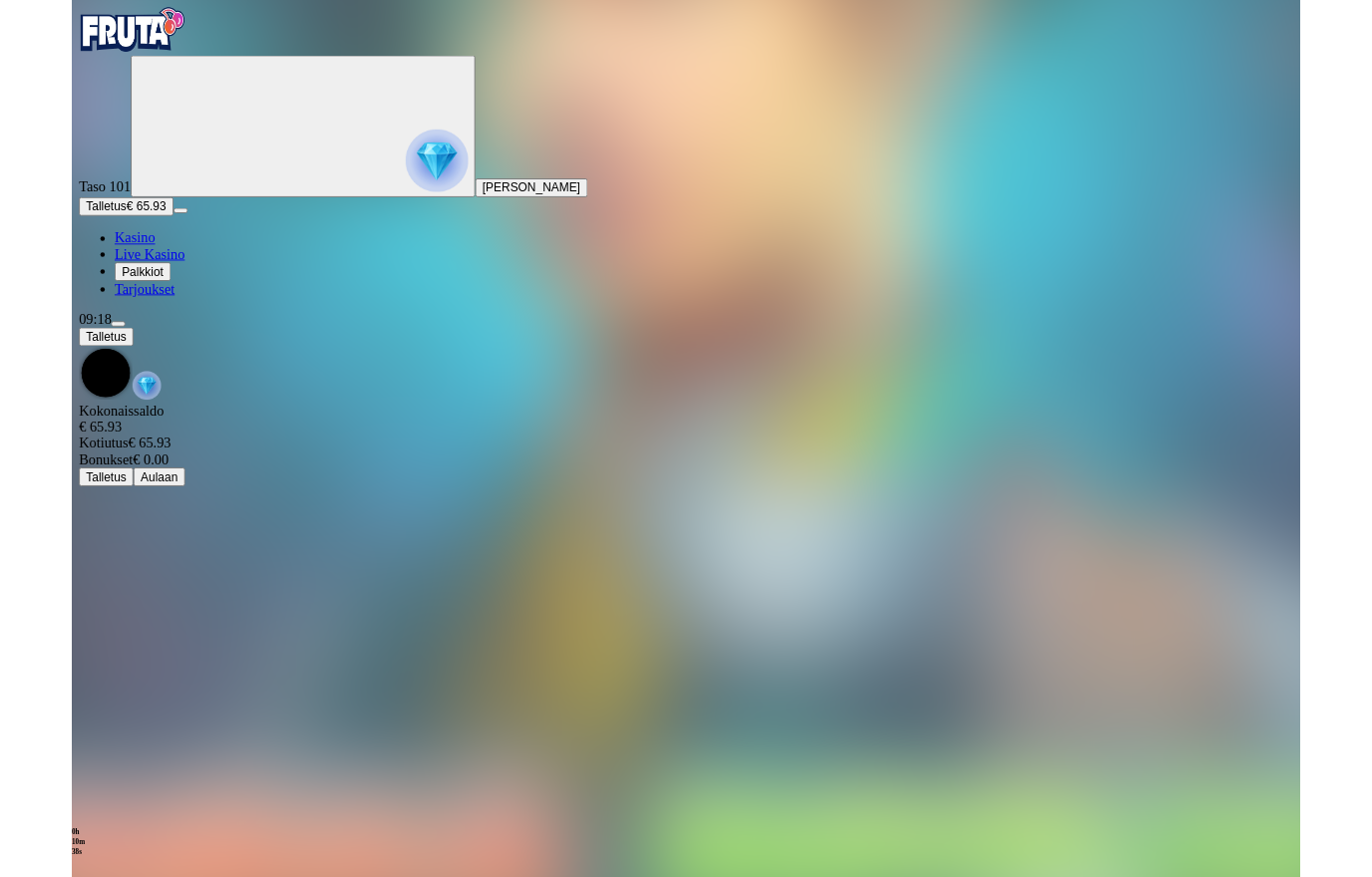scroll, scrollTop: 0, scrollLeft: 0, axis: both 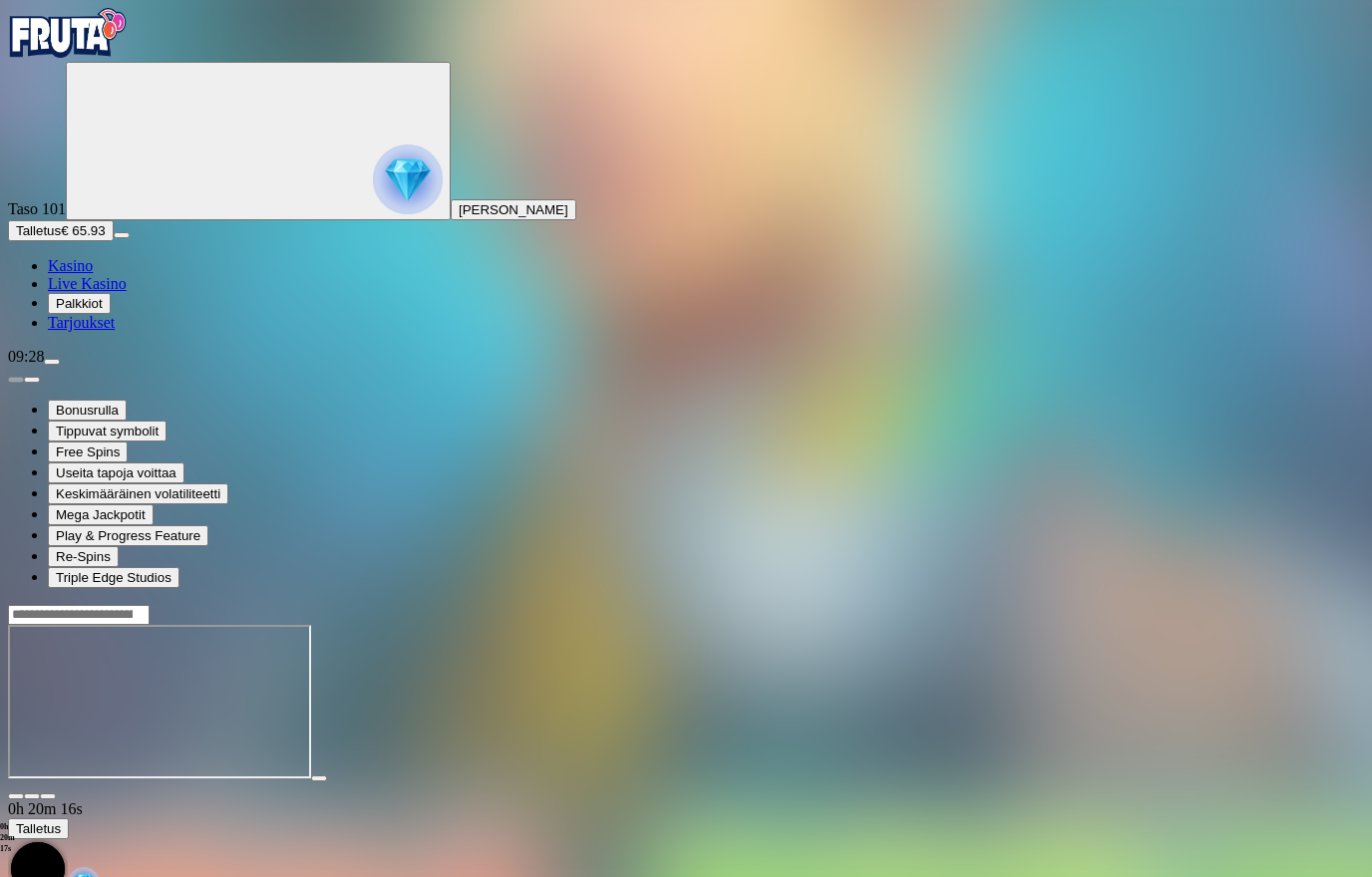 click on "Kasino" at bounding box center [70, 265] 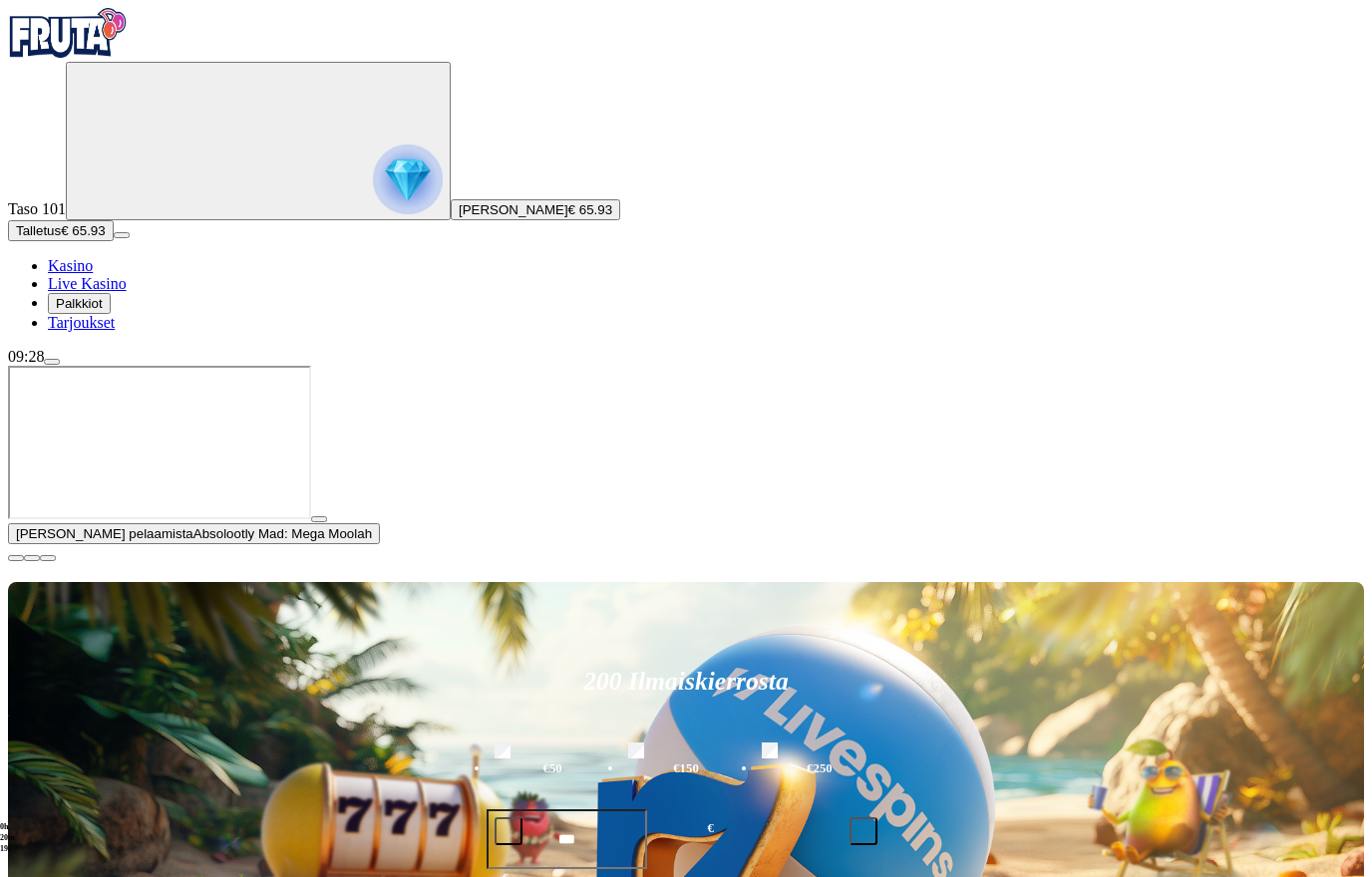 click on "[PERSON_NAME] pelaamista Absolootly Mad: Mega Moolah 200 Ilmaiskierrosta €50 €150 €250 *** € € Talleta ja pelaa 200 kierrätysvapaata ilmaiskierrosta ensitalletuksen yhteydessä. 50 kierrosta per päivä, 4 päivän ajan. Suositut Kolikkopelit Live Kasino Jackpotit Pöytäpelit Kaikki pelit Viimeksi pelattu Pelaa nyt Absolootly Mad: Mega Moolah Pelaa nyt Immortal Romance Mega Moolah Pelaa nyt Shogun of Time Pelaa nyt Fat Banker Pelaa nyt Mad Cars Pelaa nyt Butterfly Staxx 2 Pelaa nyt East Coast Vs West Coast Pelaa nyt True Grit Redemption Pelaa nyt Barbarossa Pelaa nyt Wild One Pelaa nyt Kaiser Suosituinta alueellasi Näytä kaikki Pelaa nyt Reactoonz Pelaa nyt Cherry Pop Deluxe Pelaa nyt Brute Force Pelaa nyt Wanted Dead or a Wild Pelaa nyt Sweet Bonanza Pelaa nyt Barbarossa Pelaa nyt Le Bandit Pelaa nyt Esqueleto Explosivo 2 Pelaa nyt Book of Dead Pelaa nyt Moon Princess 100 Pelaa nyt Gates of Olympus Uusia pelejä Näytä kaikki Pelaa nyt Play'n GO Buffalo of Wealth Pelaa nyt Pelaa nyt Pelaa nyt Gem Trio" at bounding box center [686, 8785] 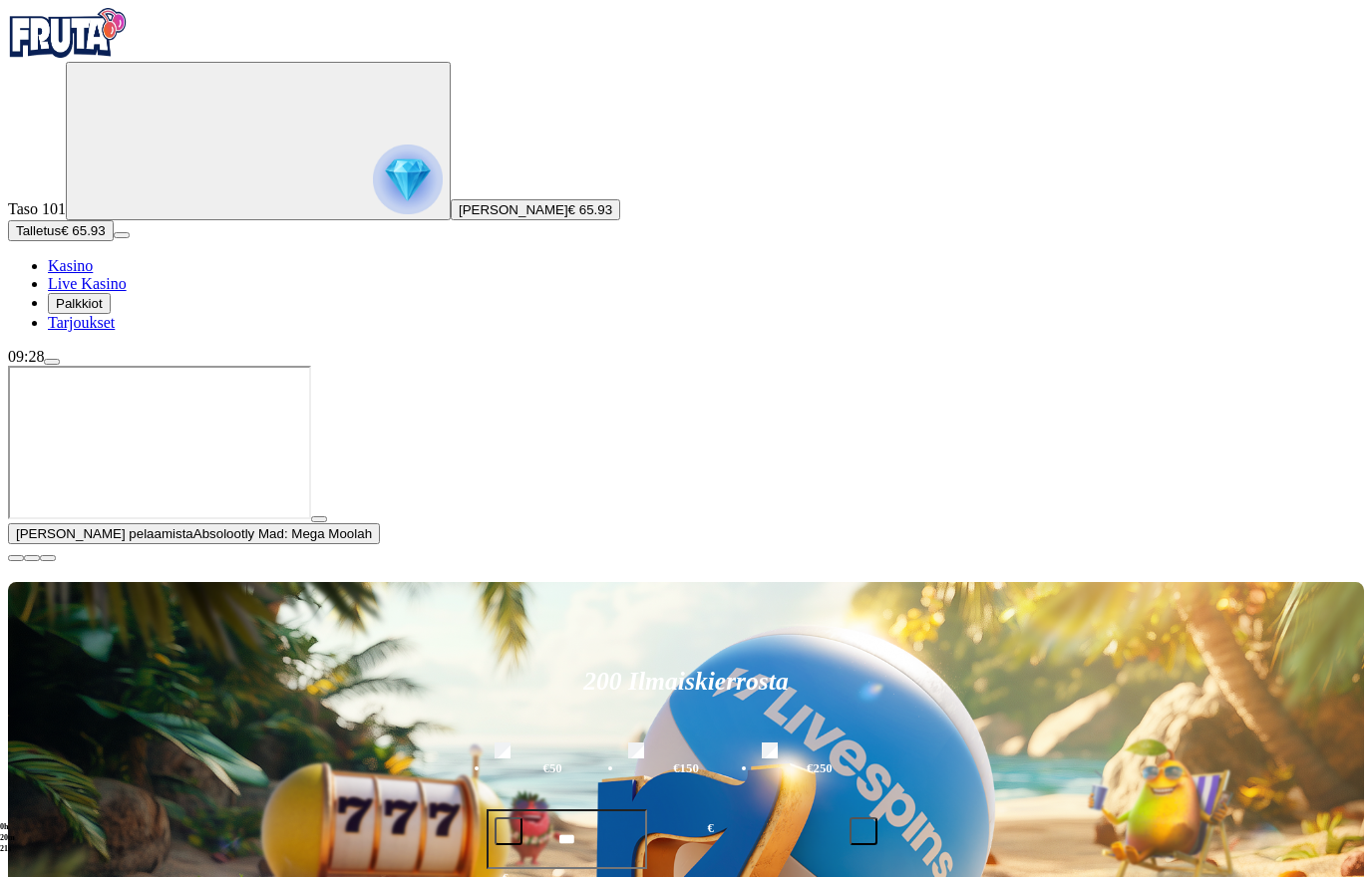 click at bounding box center (16, 558) 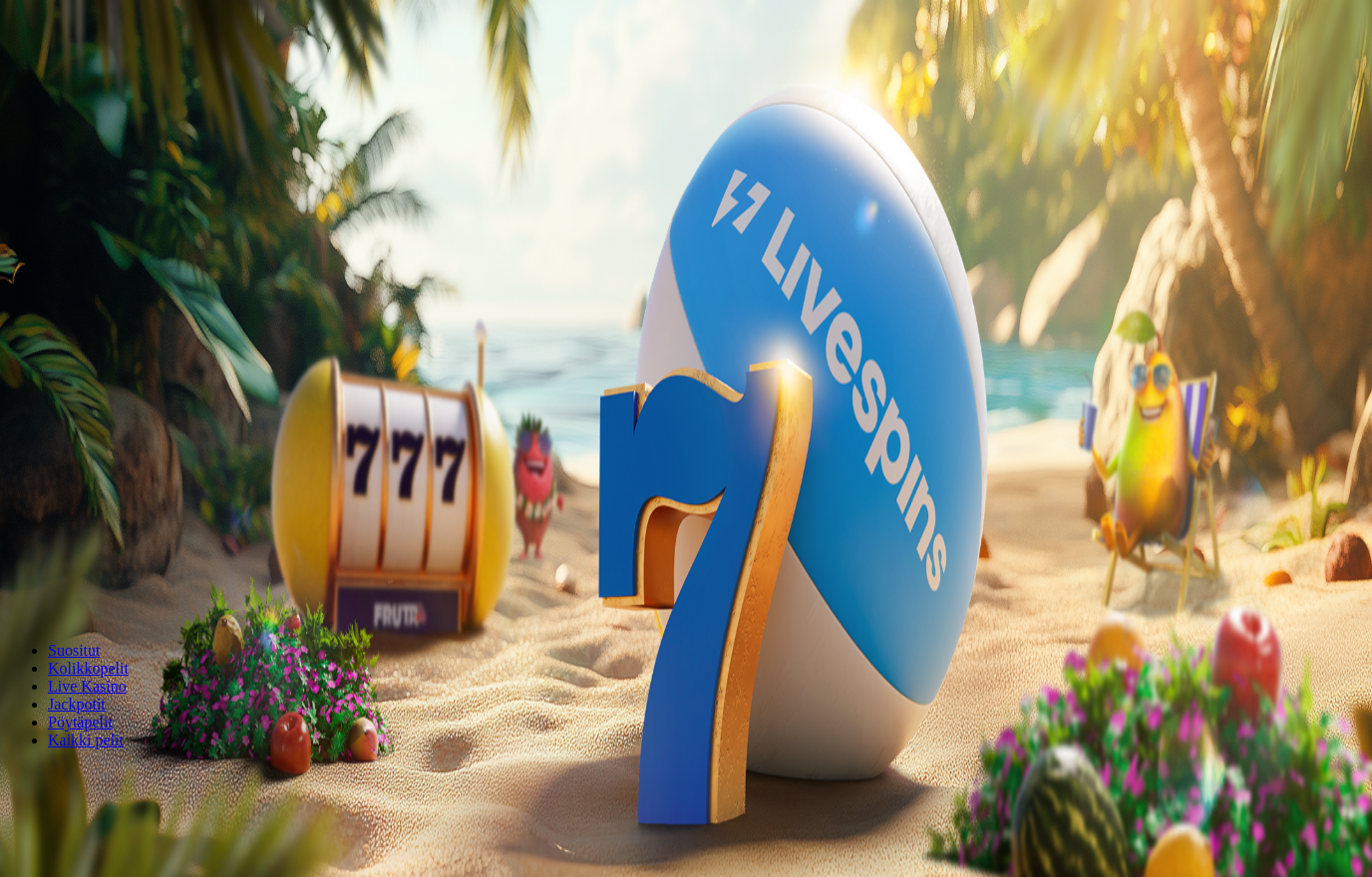 scroll, scrollTop: 0, scrollLeft: 0, axis: both 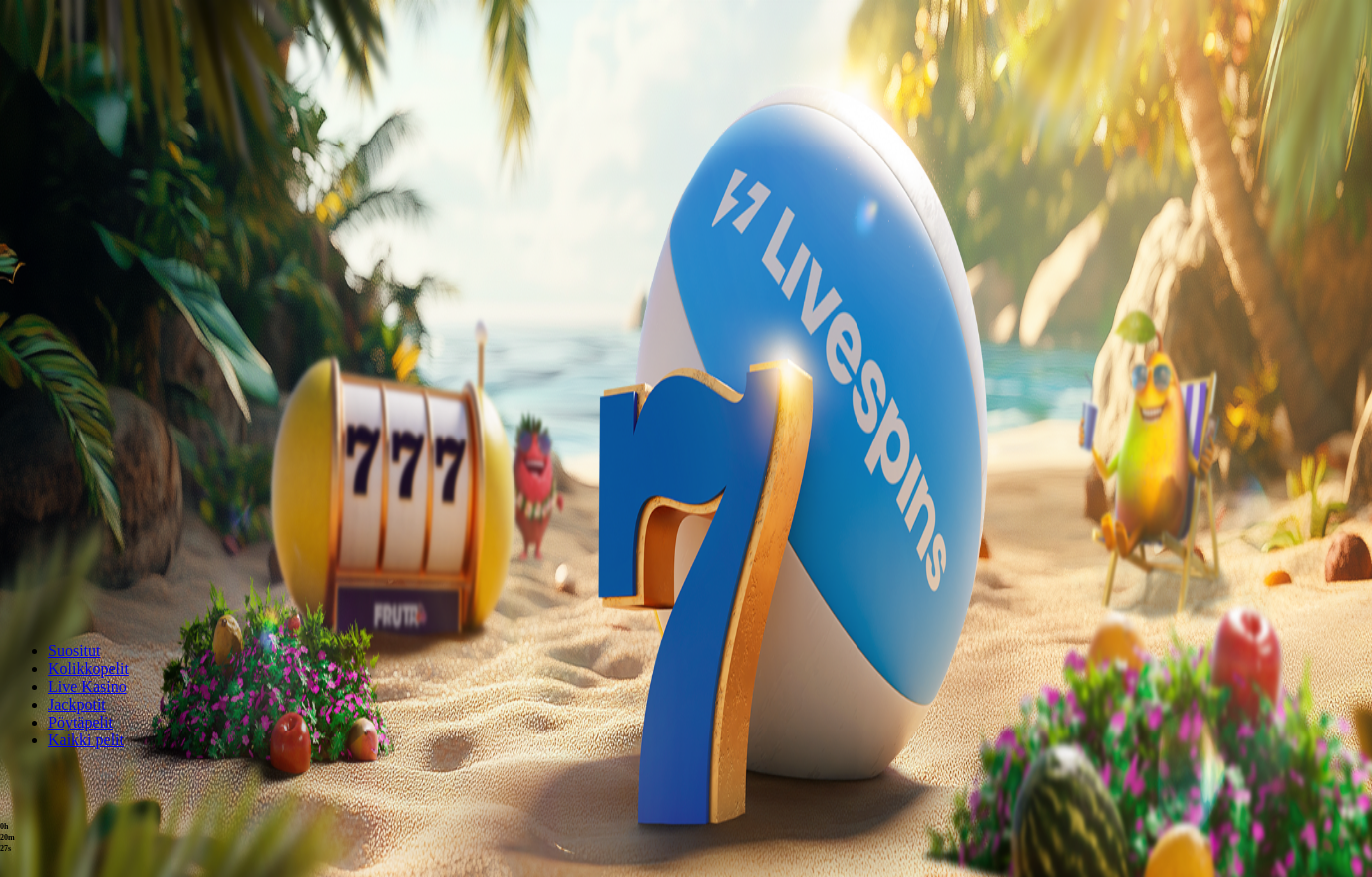 click at bounding box center (52, 362) 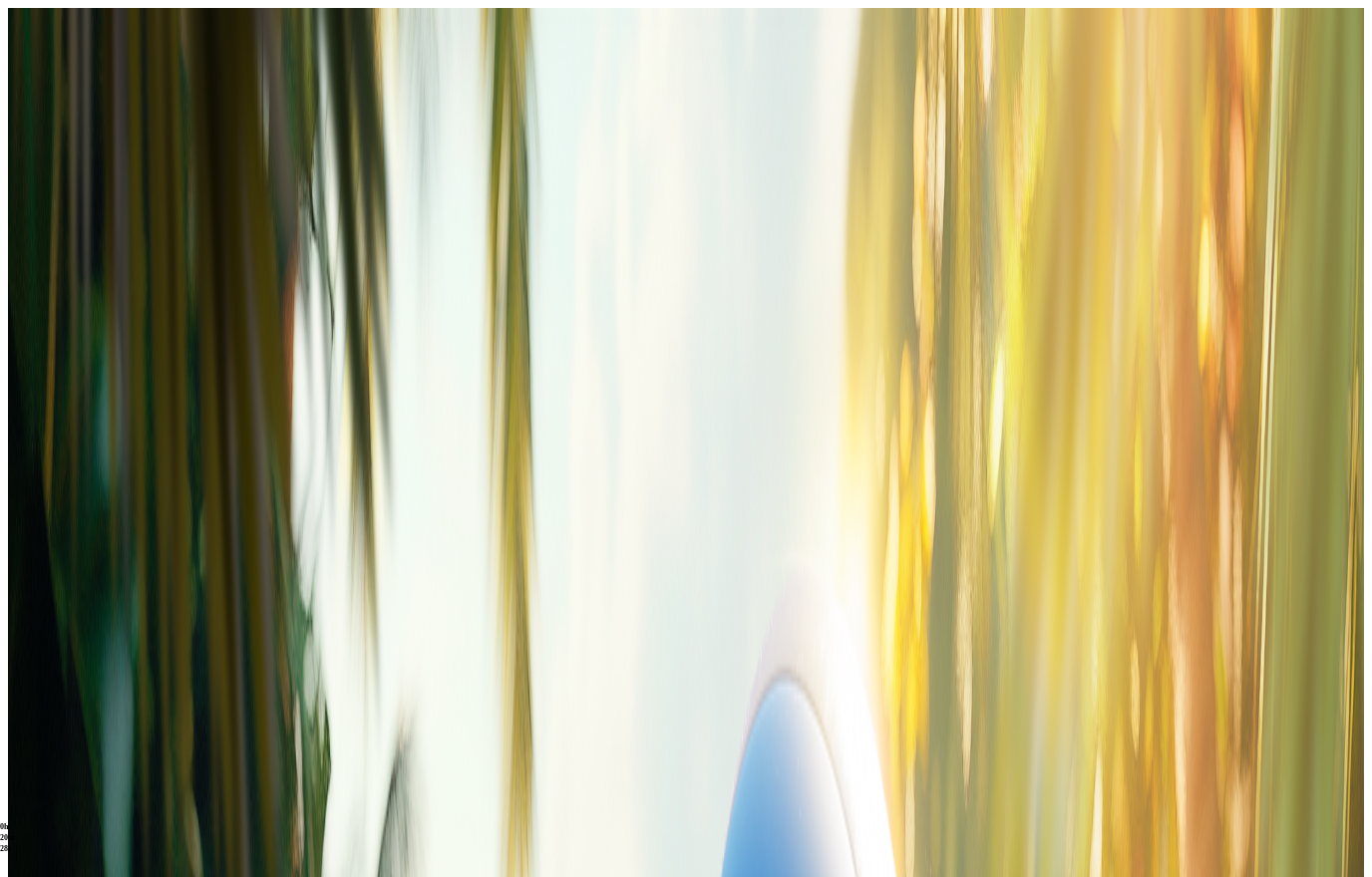 click on "Kirjaudu ulos" at bounding box center [54, 851] 